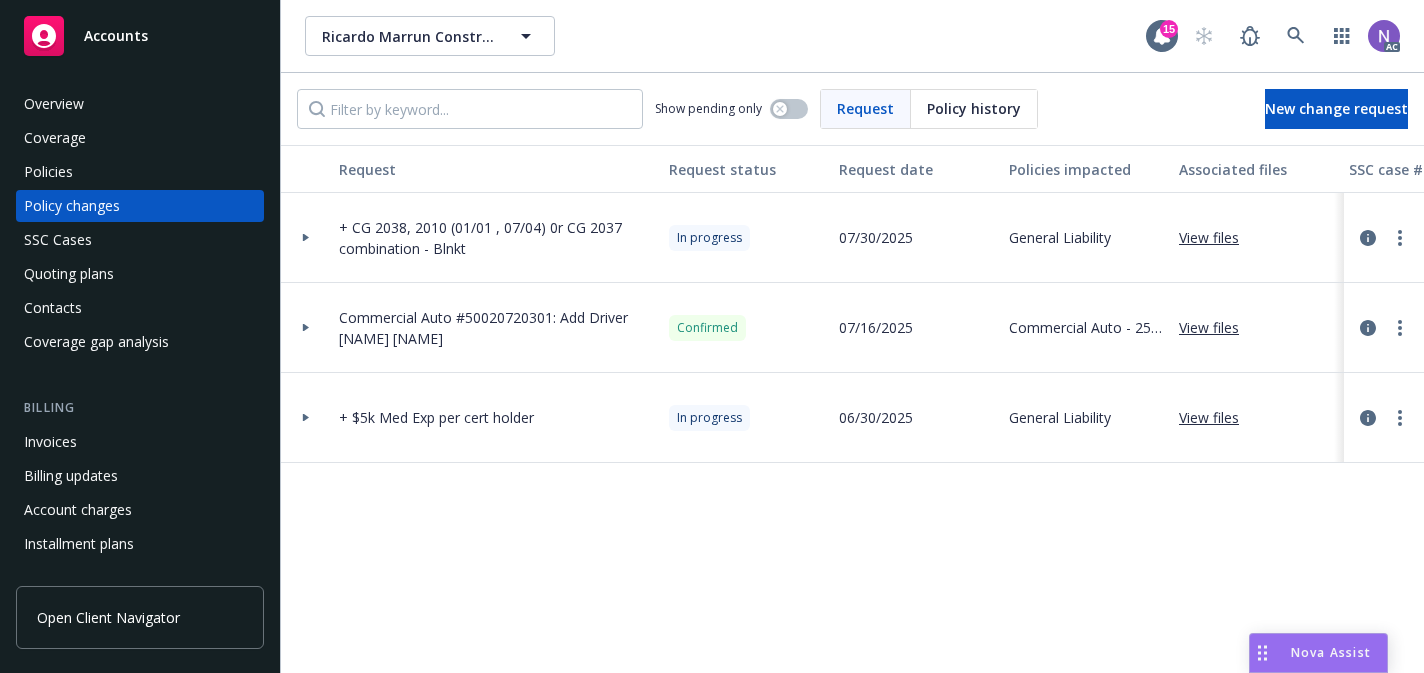 scroll, scrollTop: 0, scrollLeft: 0, axis: both 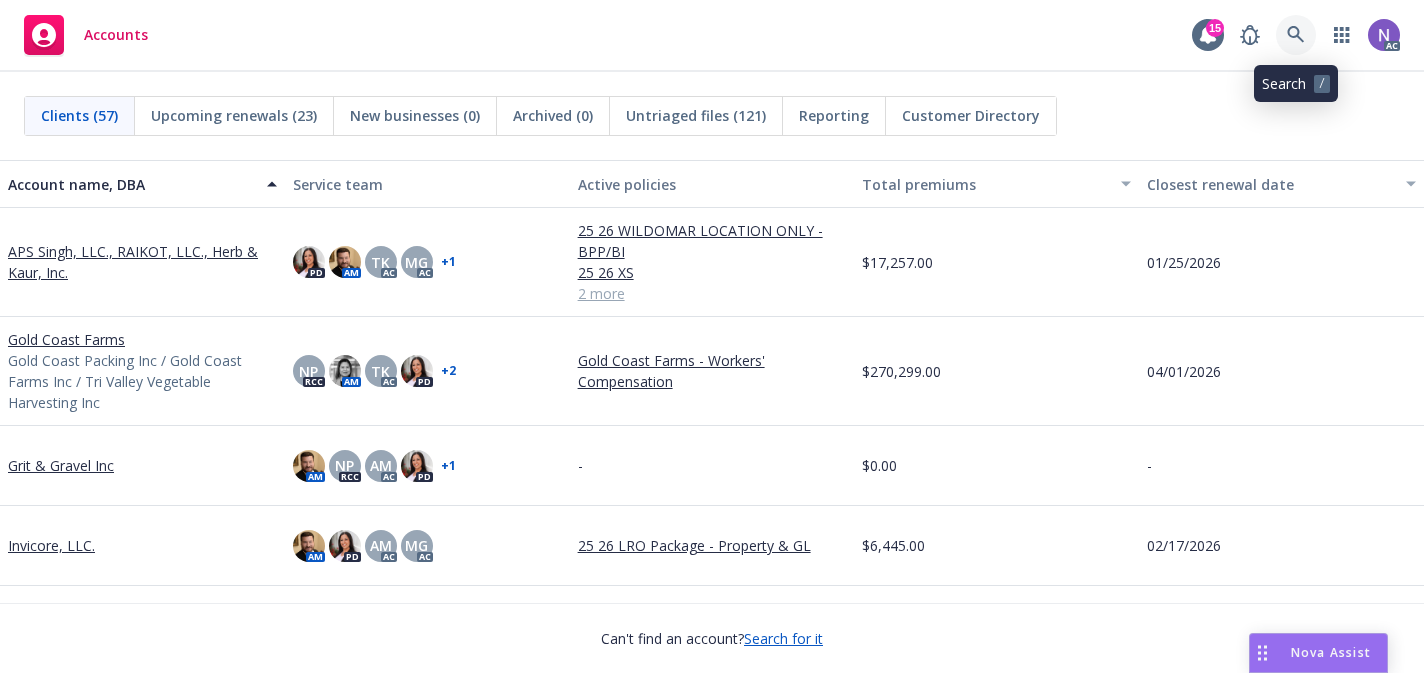 click at bounding box center (1296, 35) 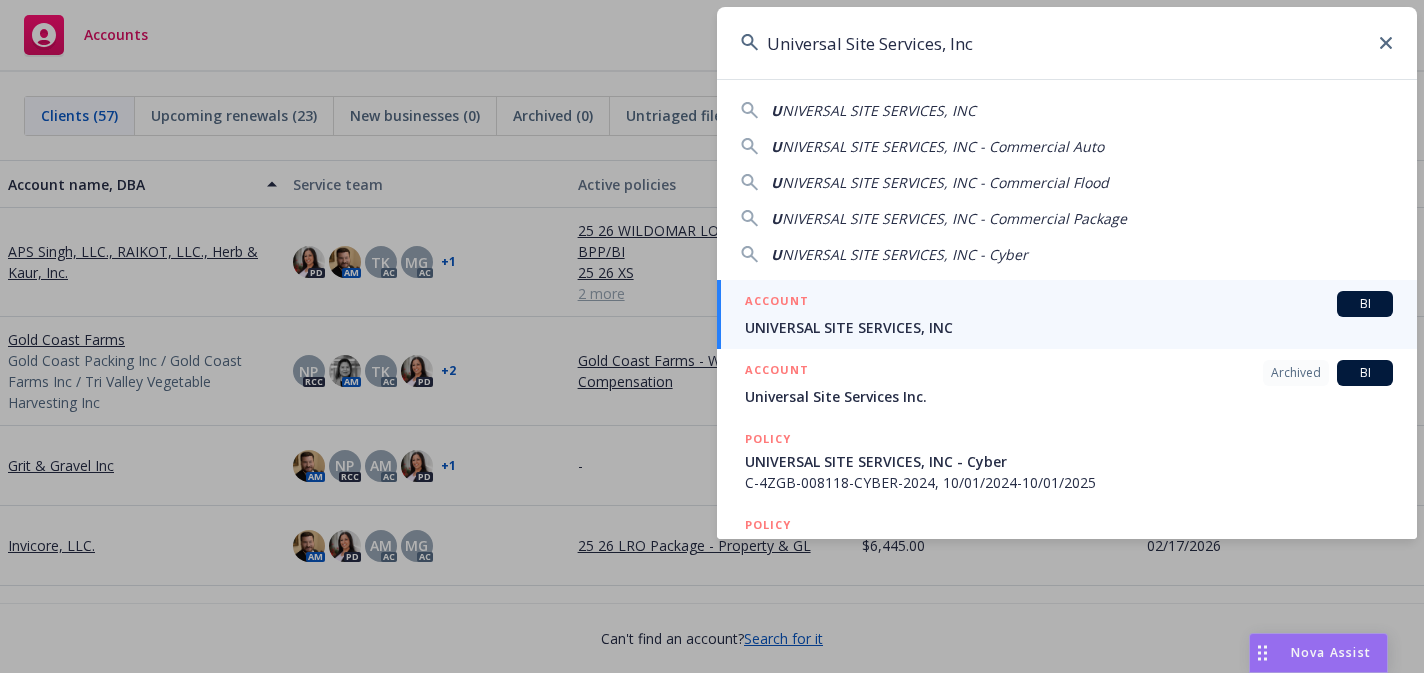 type on "Universal Site Services, Inc" 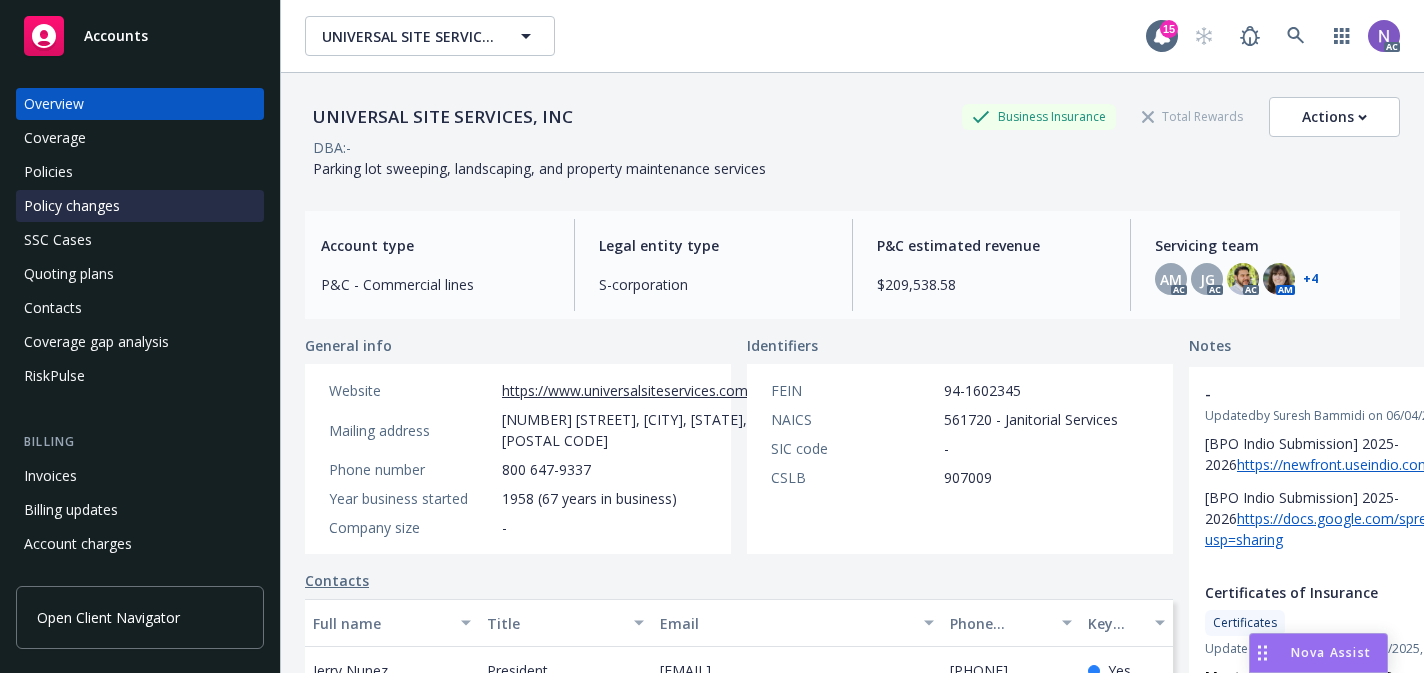 click on "Policy changes" at bounding box center [140, 206] 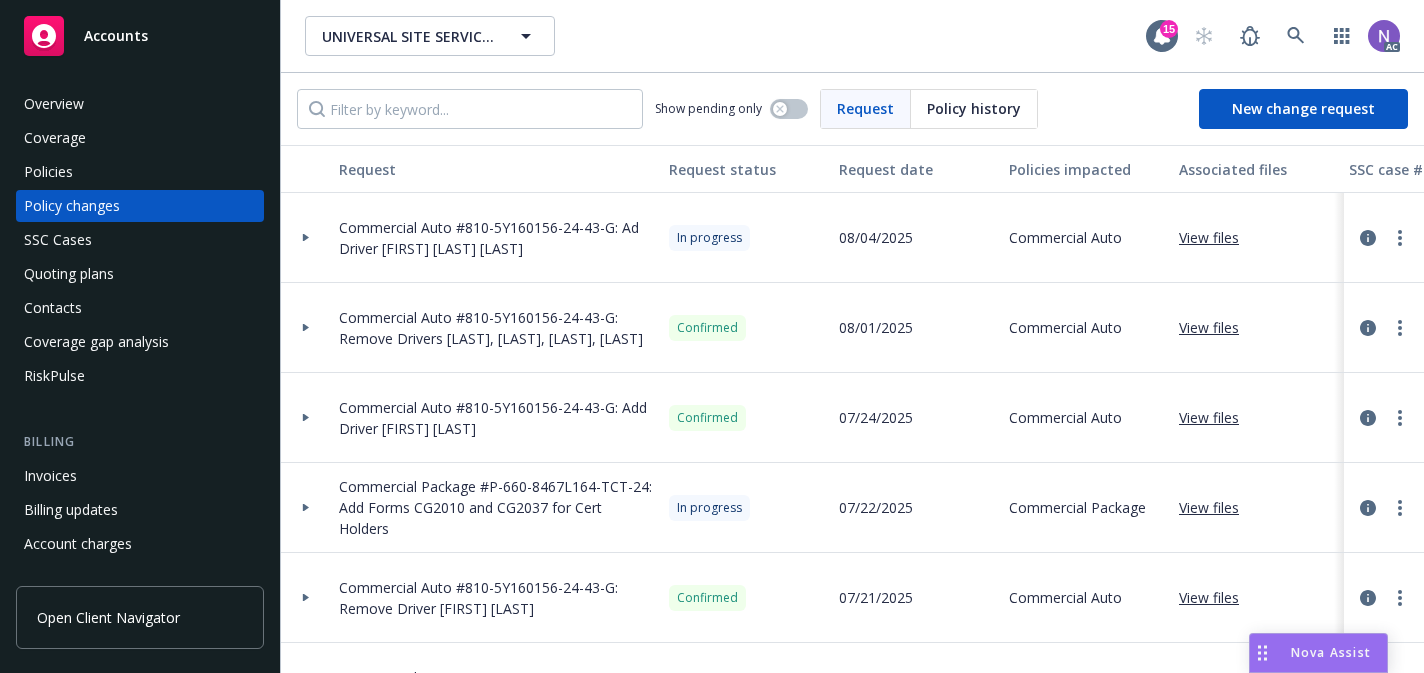 click at bounding box center (1384, 238) 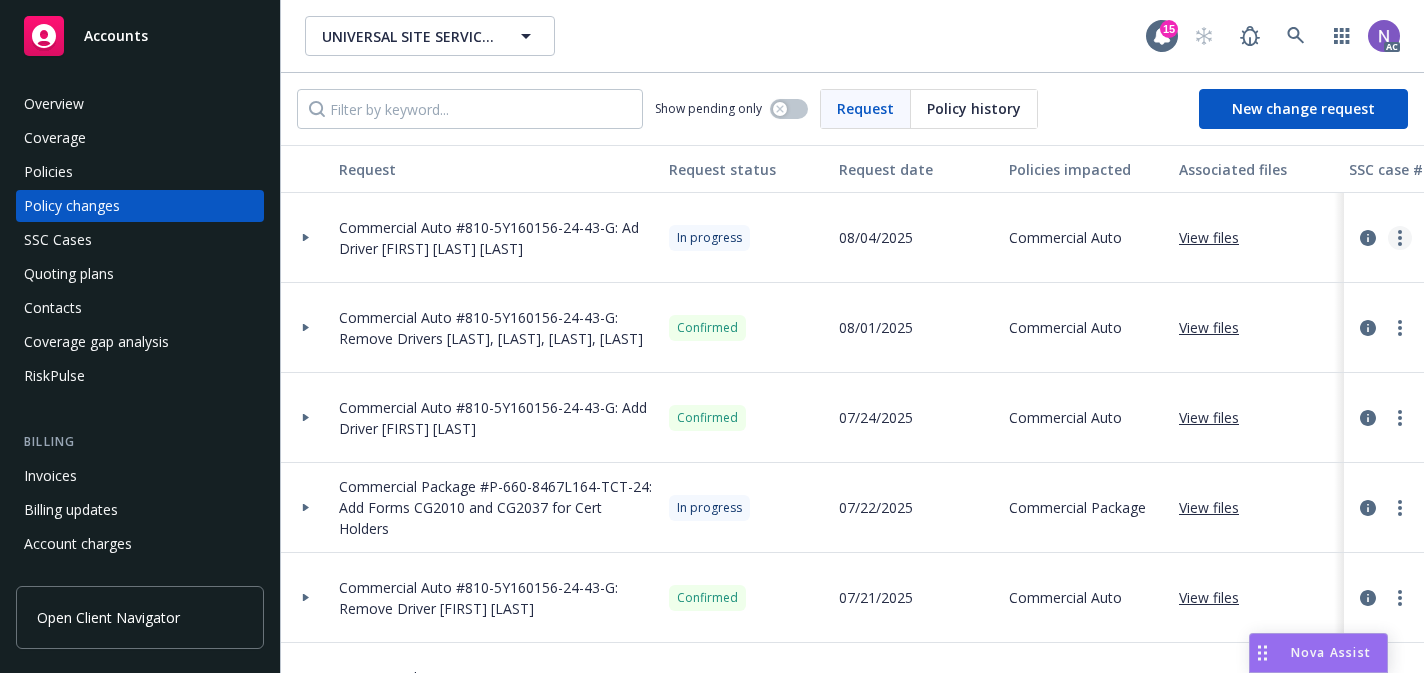 click at bounding box center (1400, 238) 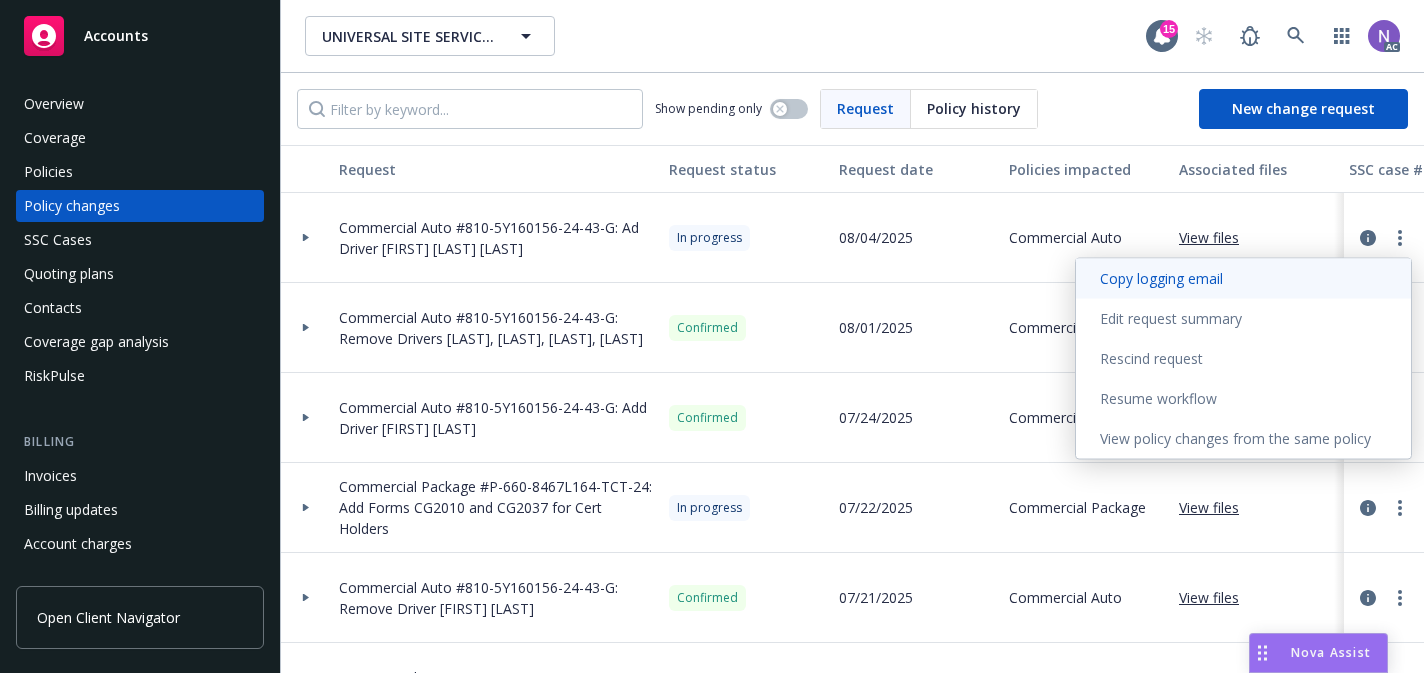 click on "Copy logging email" at bounding box center (1243, 279) 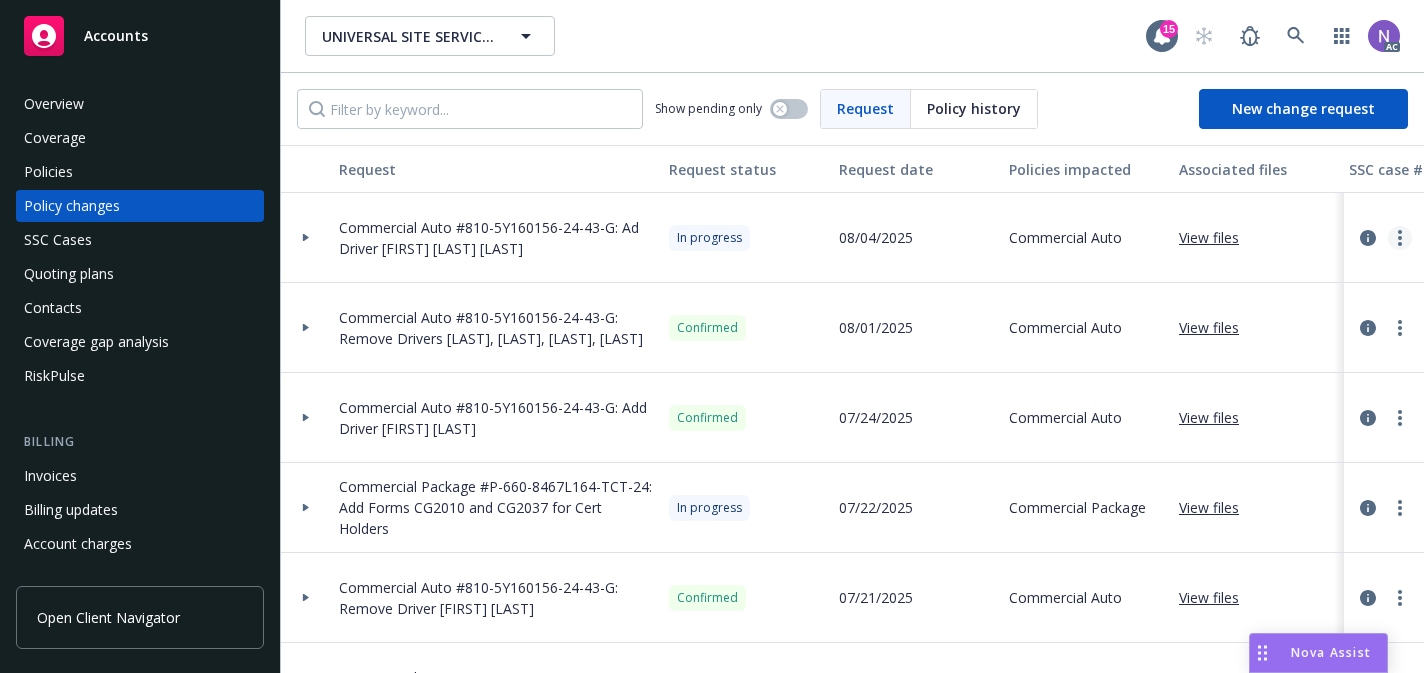 click at bounding box center [1400, 238] 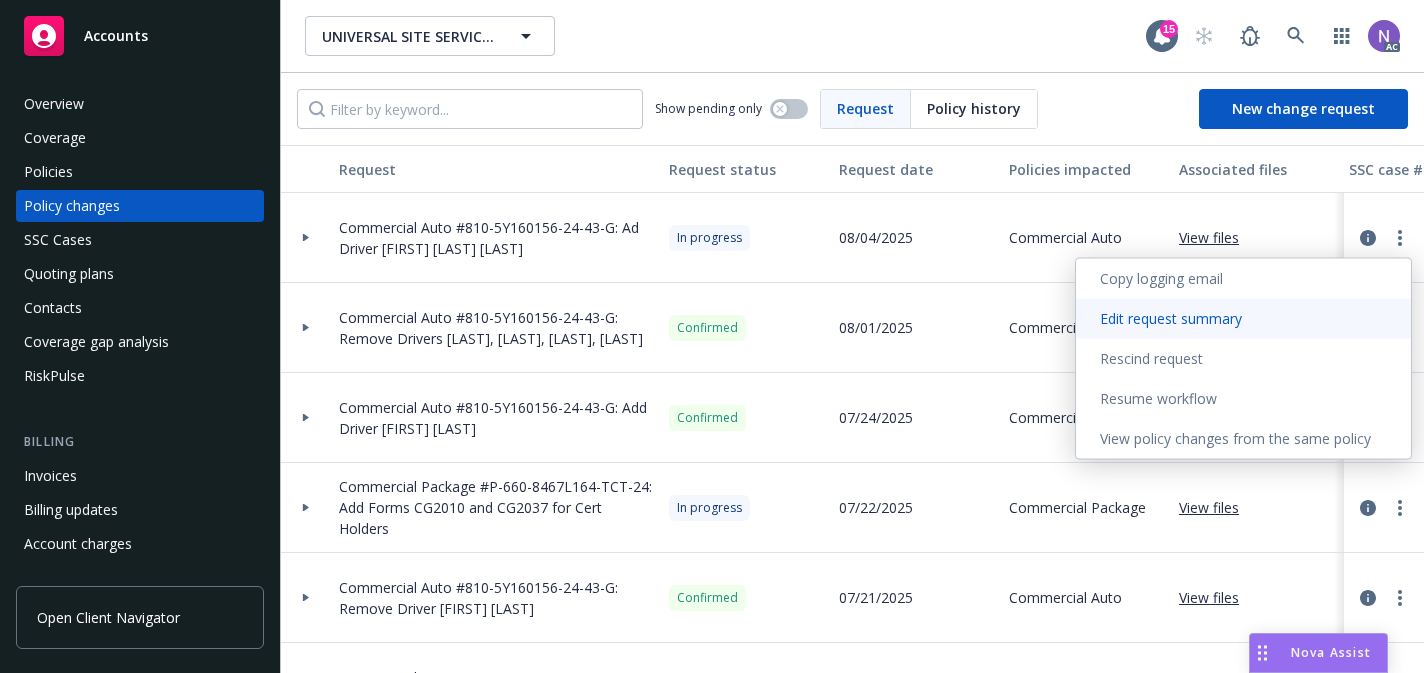 click on "Edit request summary" at bounding box center (1243, 319) 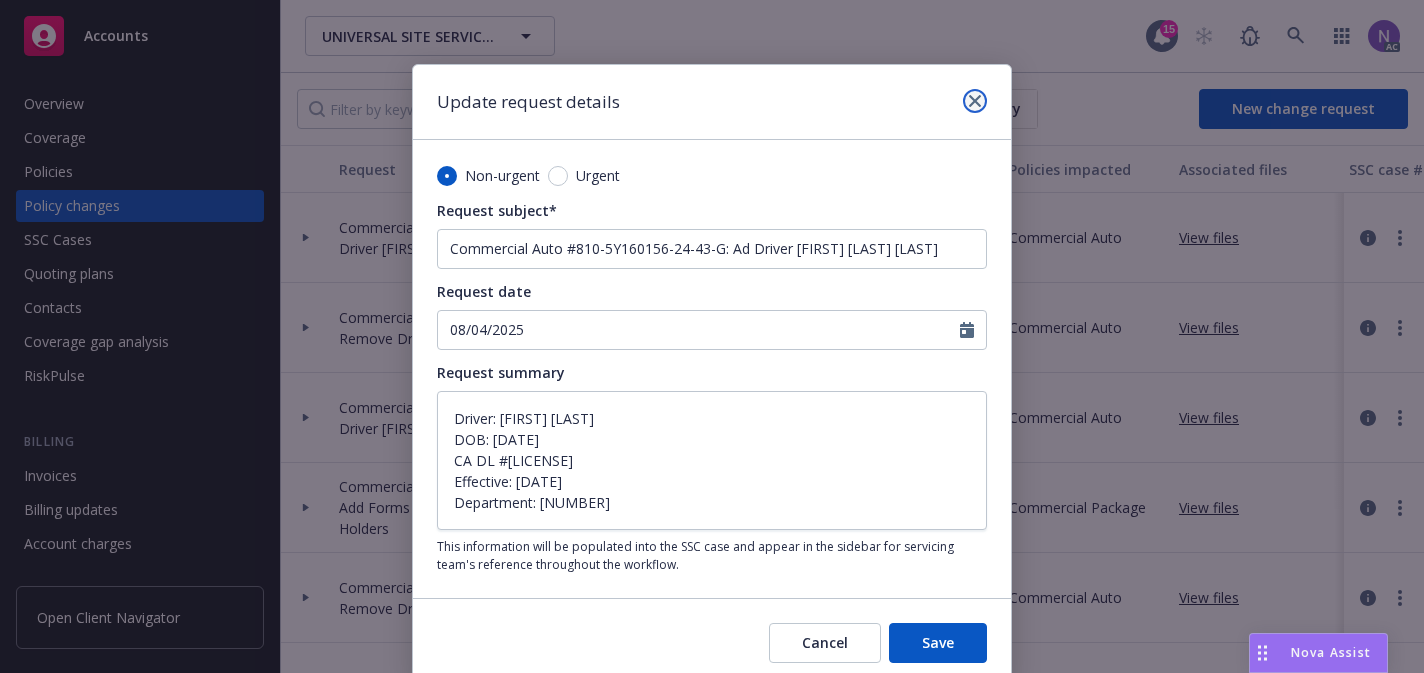 click at bounding box center [975, 101] 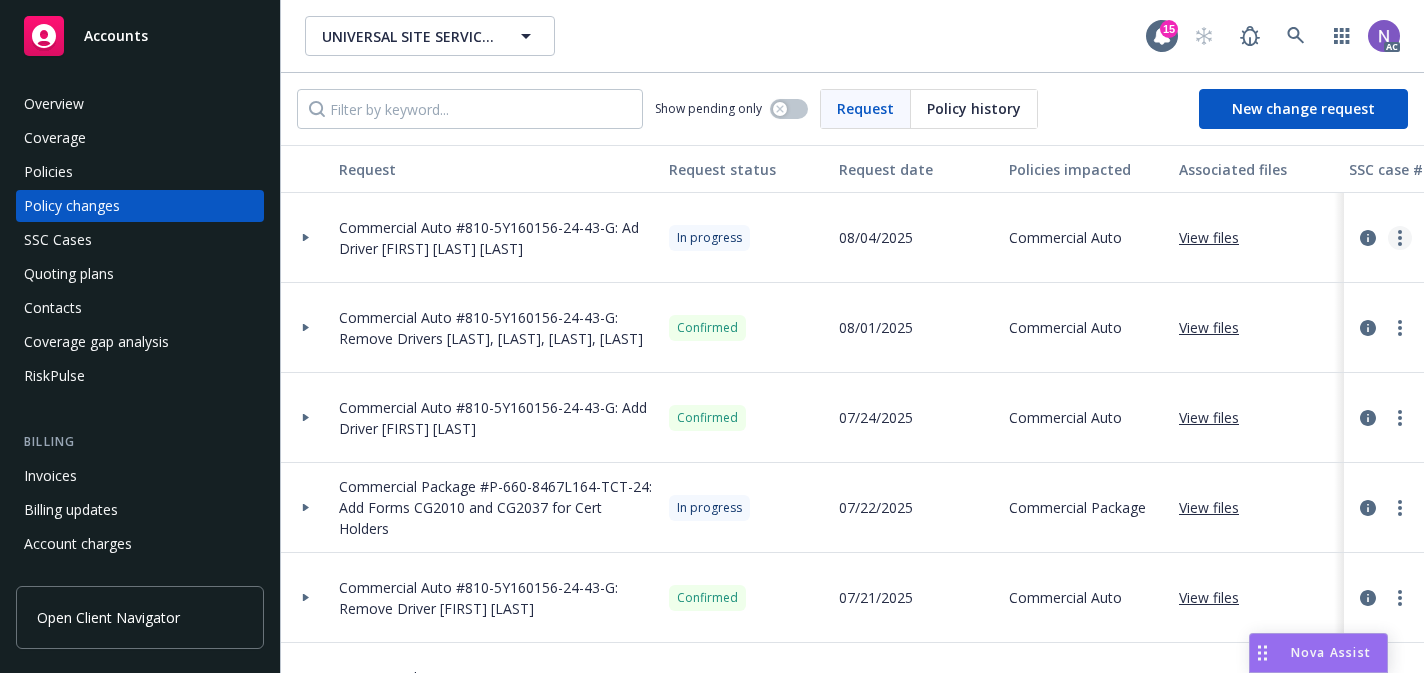 click at bounding box center (1400, 238) 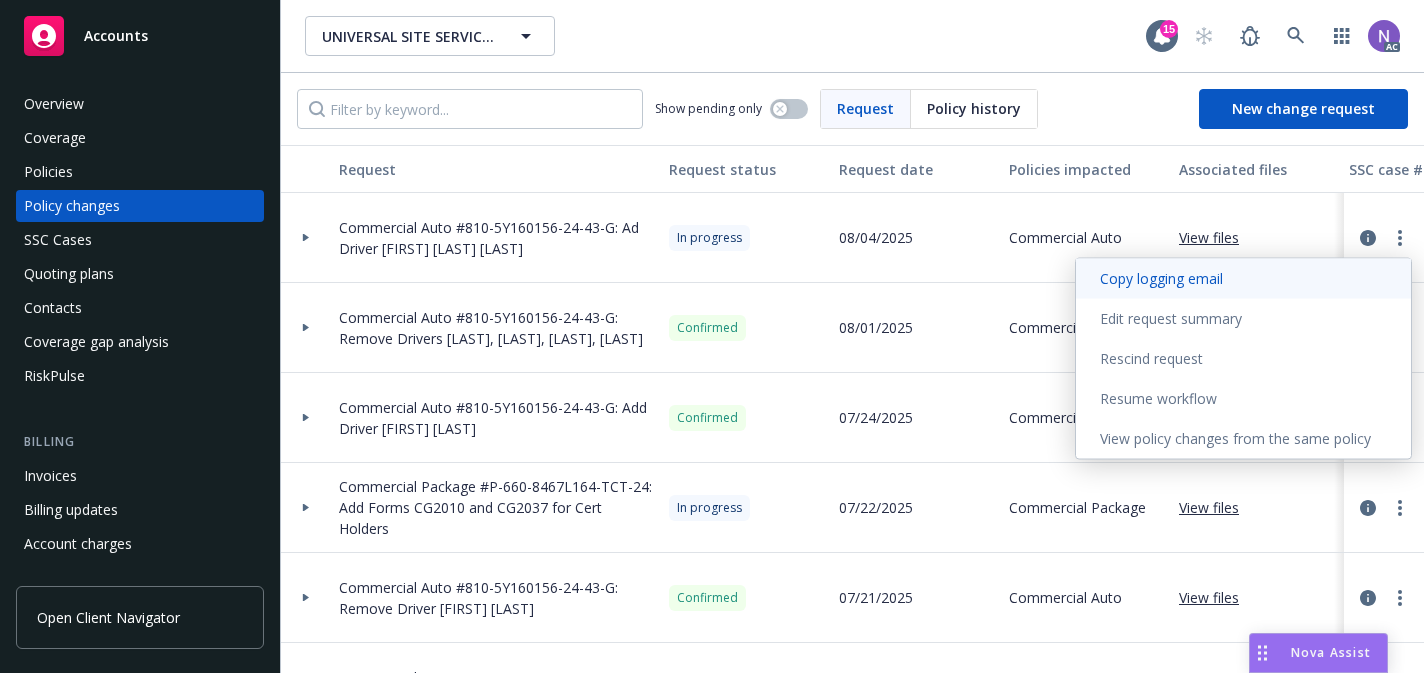 click on "Copy logging email" at bounding box center [1243, 279] 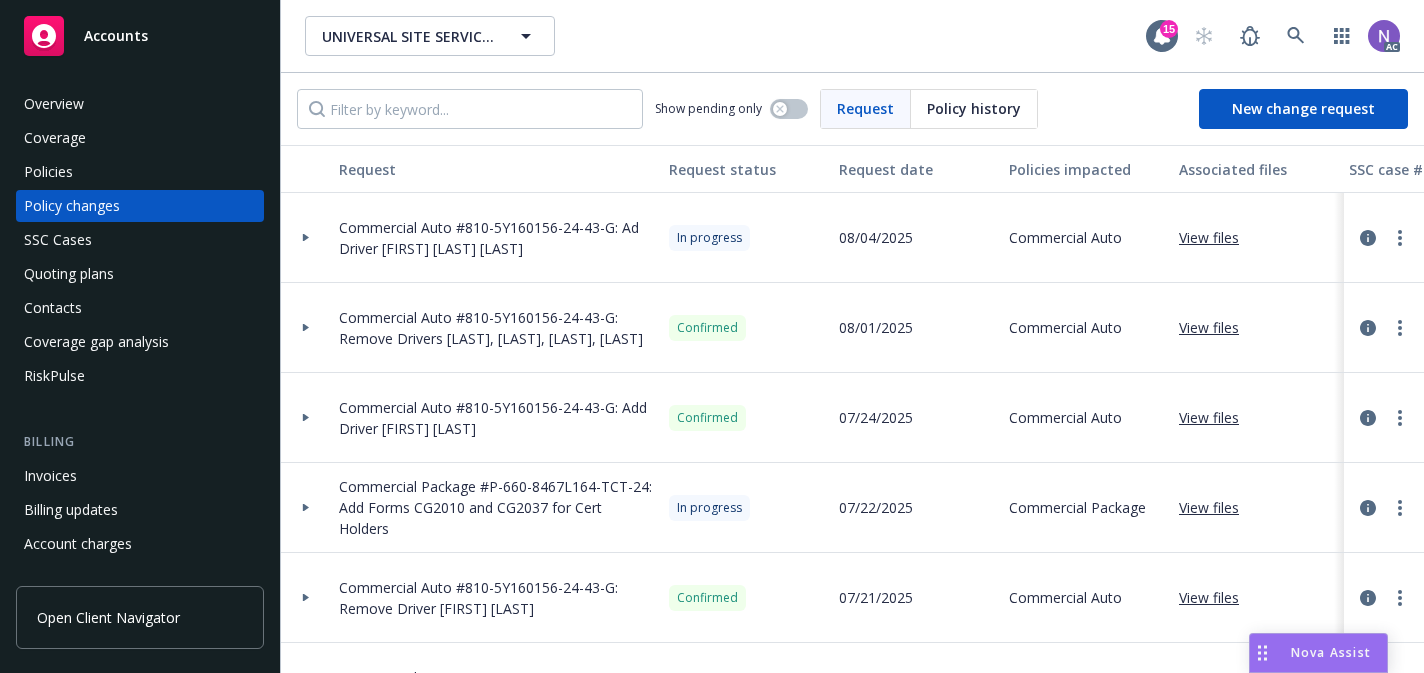 click at bounding box center (1384, 238) 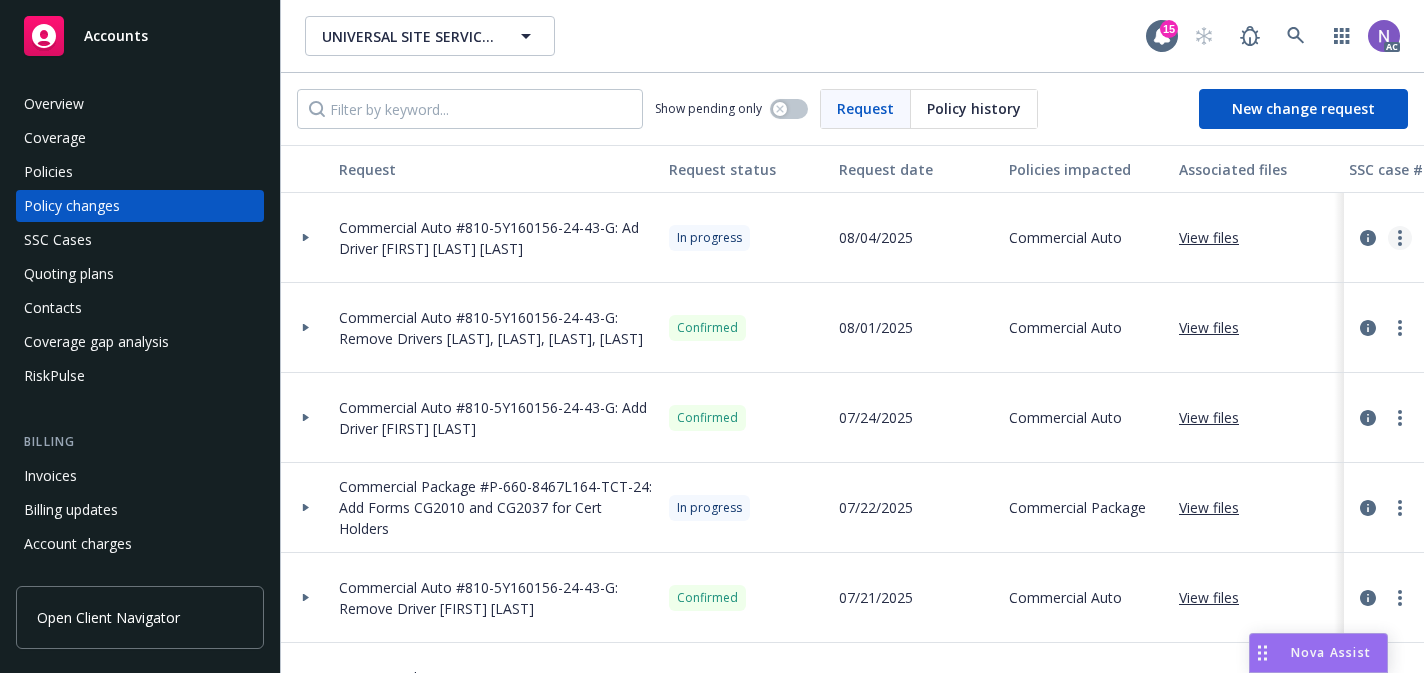 click at bounding box center (1400, 238) 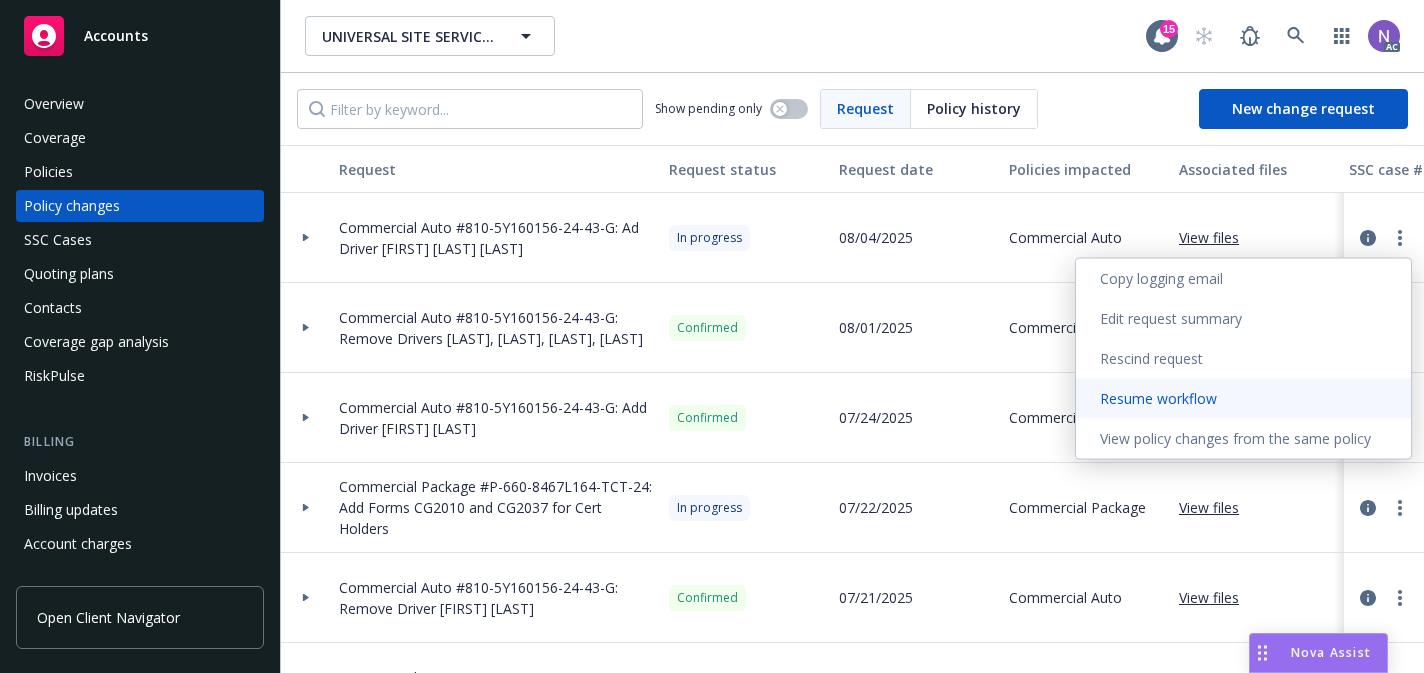 click on "Resume workflow" at bounding box center (1243, 399) 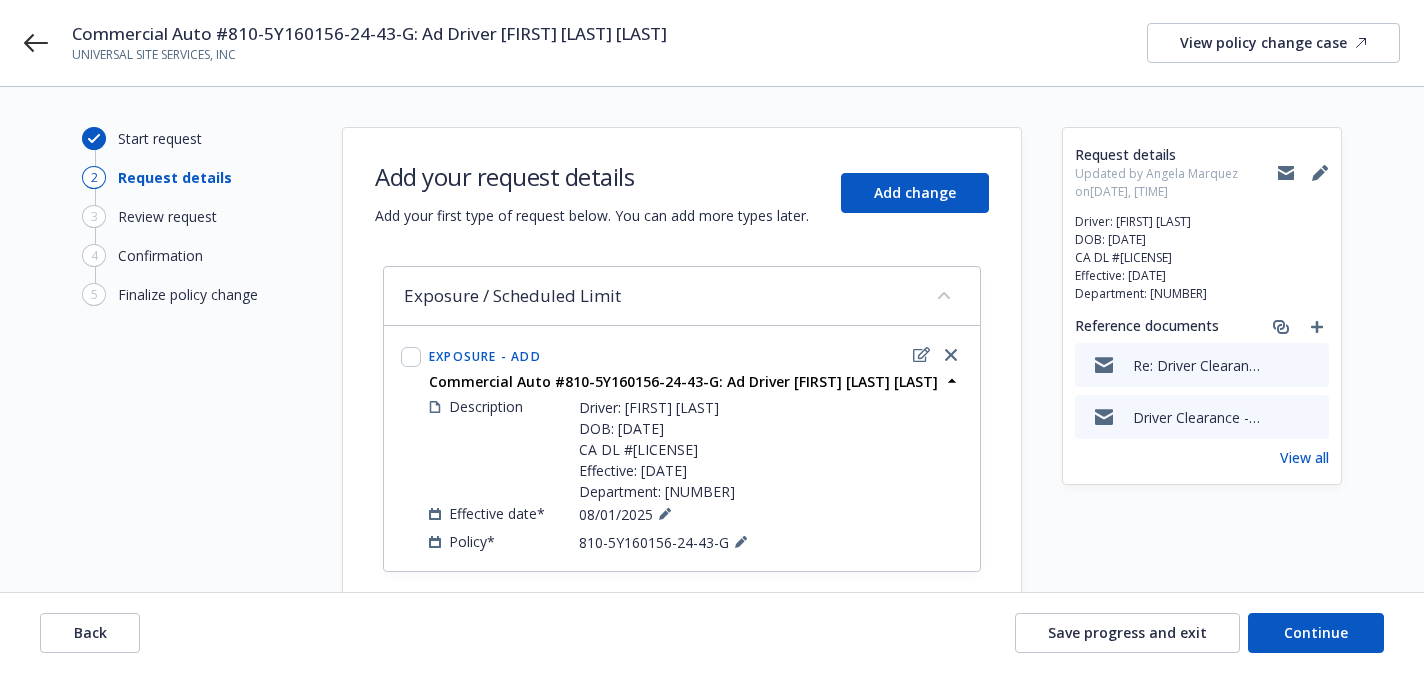 drag, startPoint x: 749, startPoint y: 491, endPoint x: 569, endPoint y: 413, distance: 196.17339 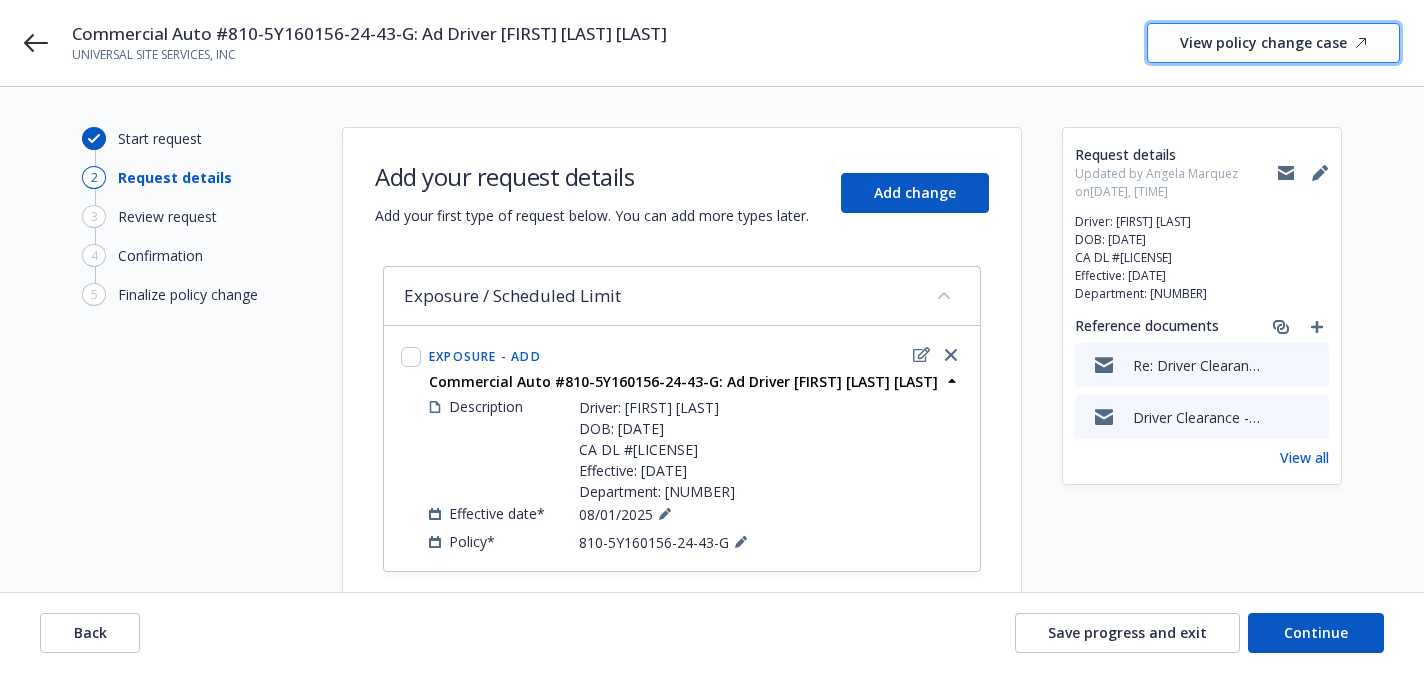 click on "View policy change case" at bounding box center [1273, 43] 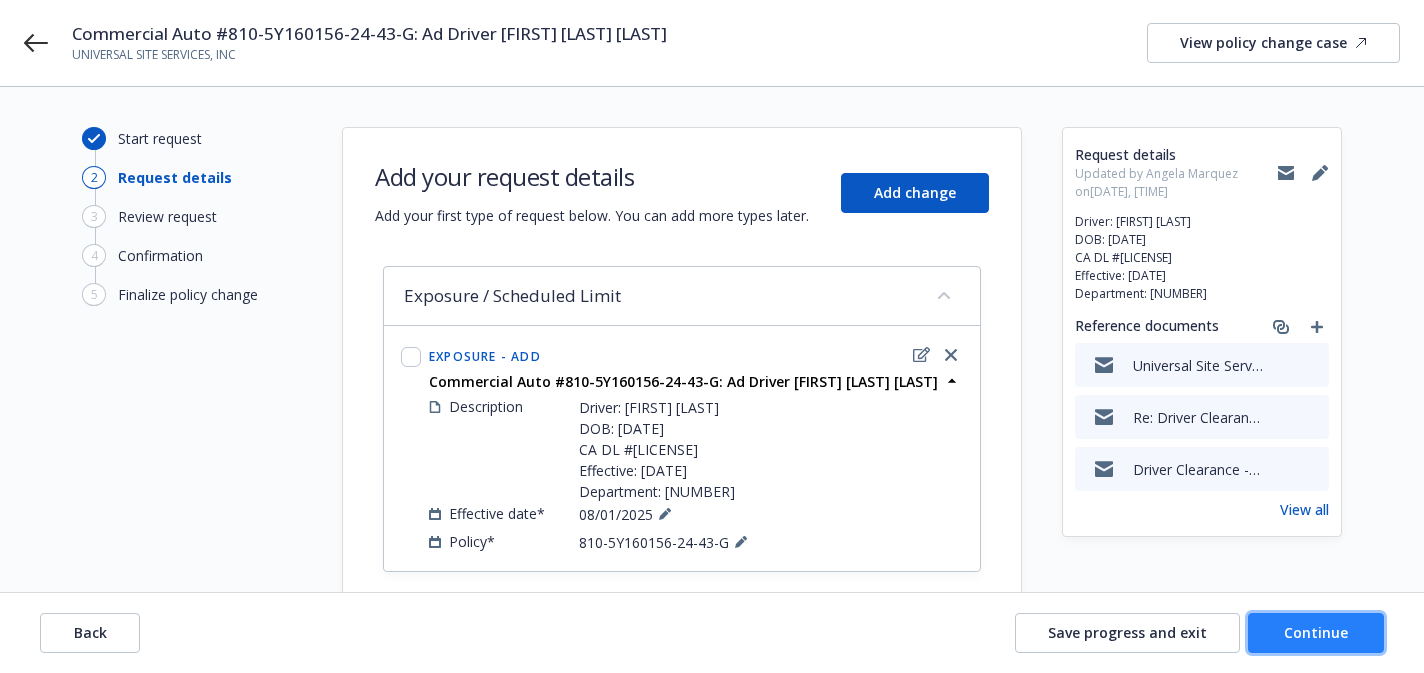 click on "Continue" at bounding box center (1316, 632) 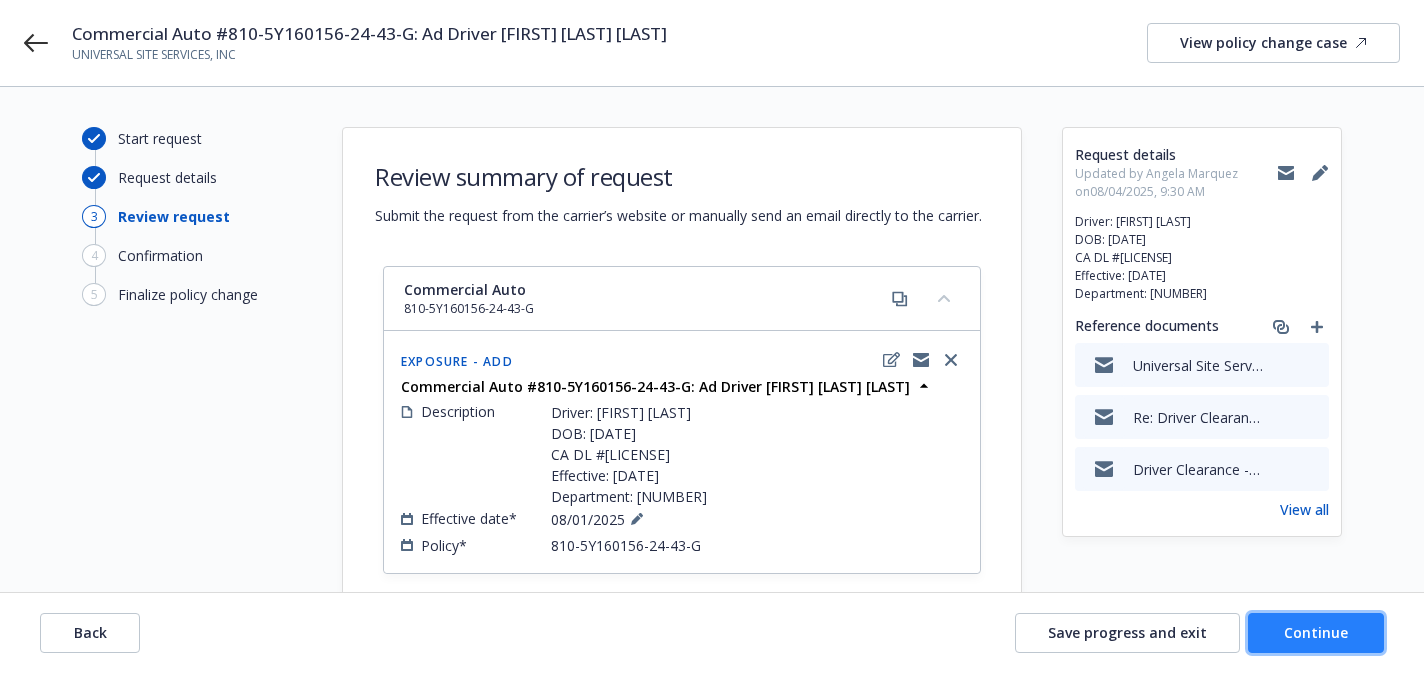 click on "Continue" at bounding box center (1316, 632) 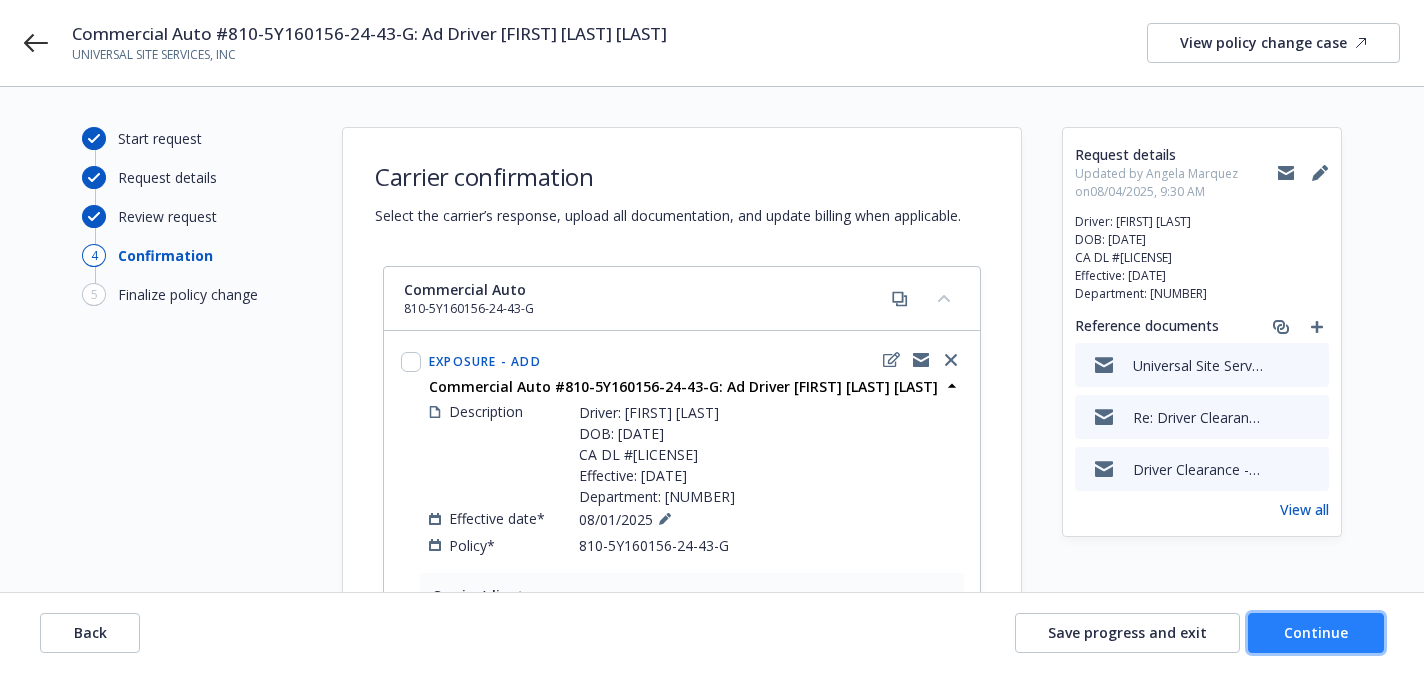 click on "Continue" at bounding box center (1316, 632) 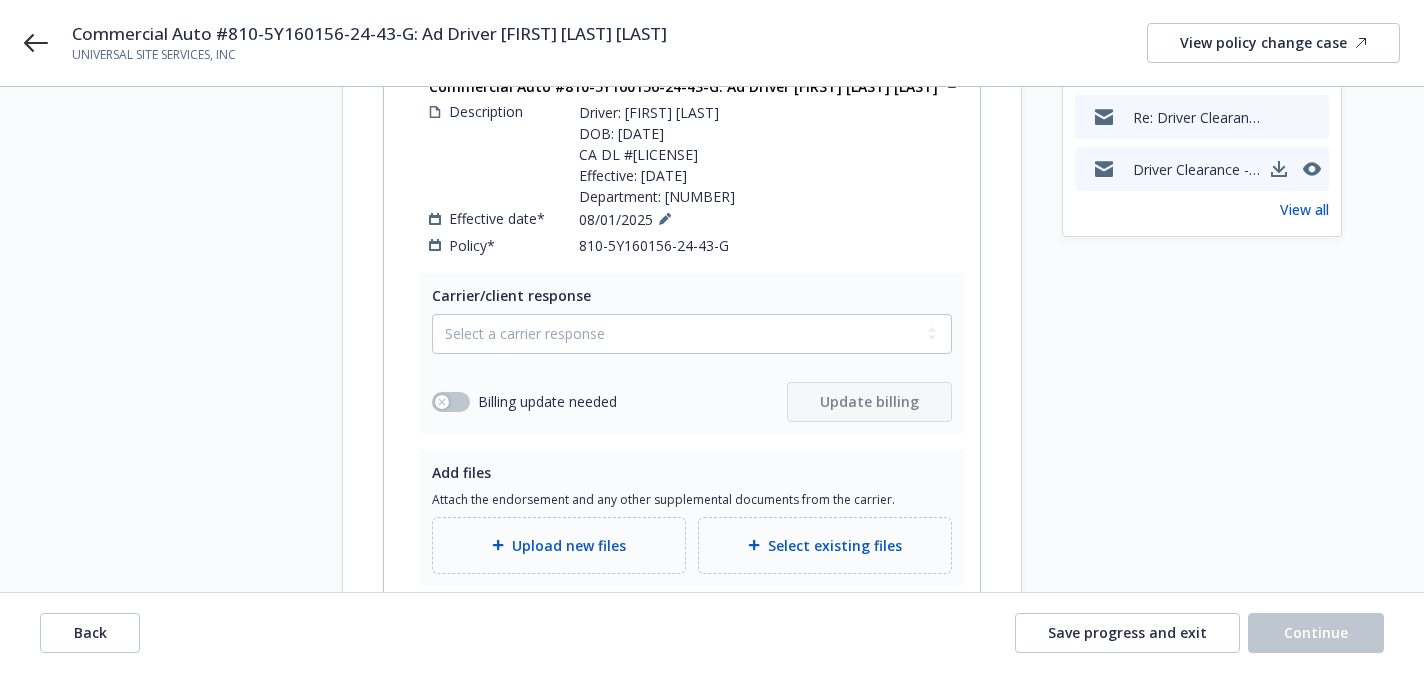 scroll, scrollTop: 455, scrollLeft: 0, axis: vertical 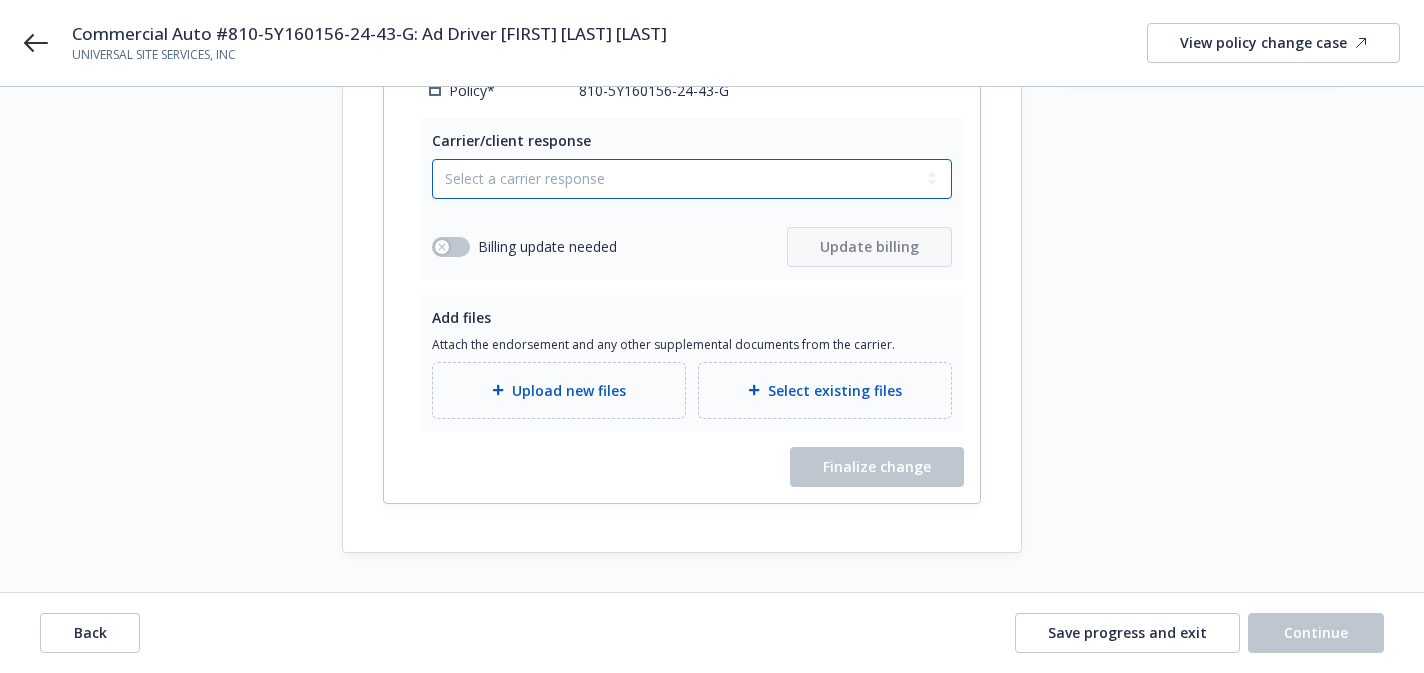 click on "Select a carrier response Accepted Accepted with revision No endorsement needed Declined by carrier Rejected by client" at bounding box center (692, 179) 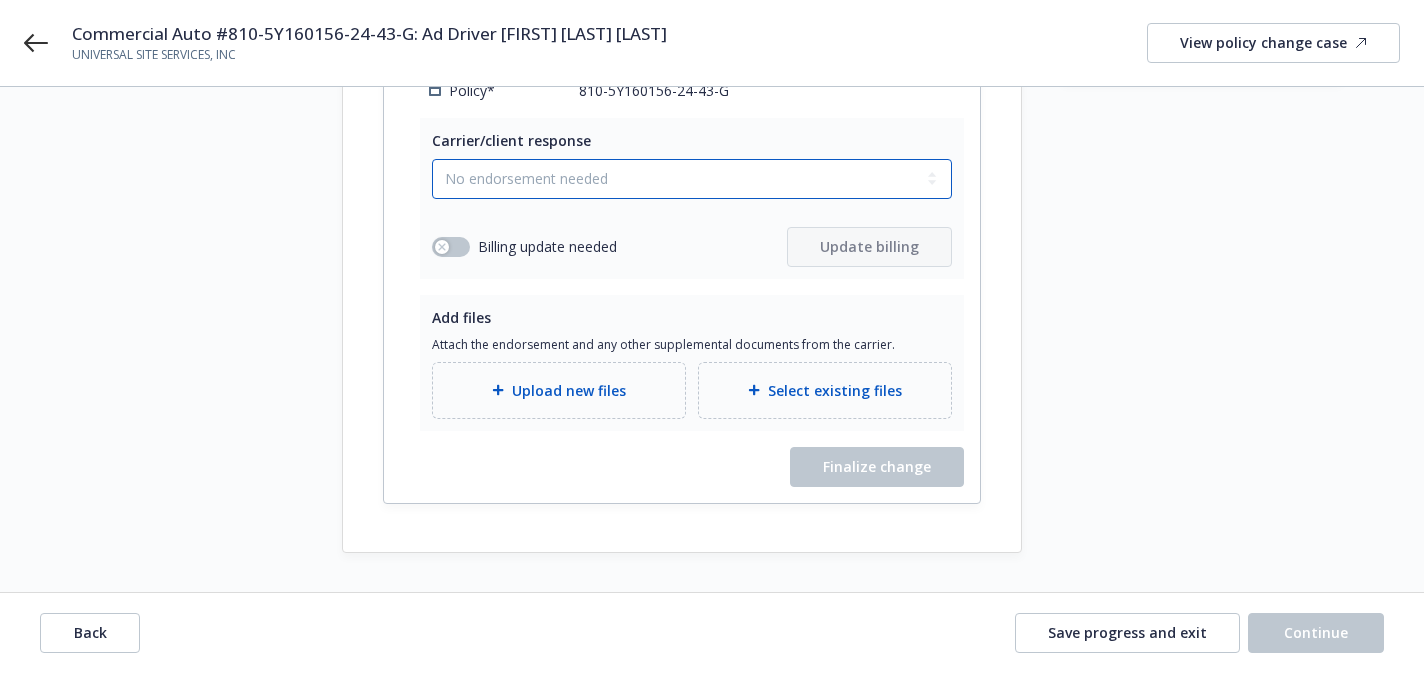 scroll, scrollTop: 387, scrollLeft: 0, axis: vertical 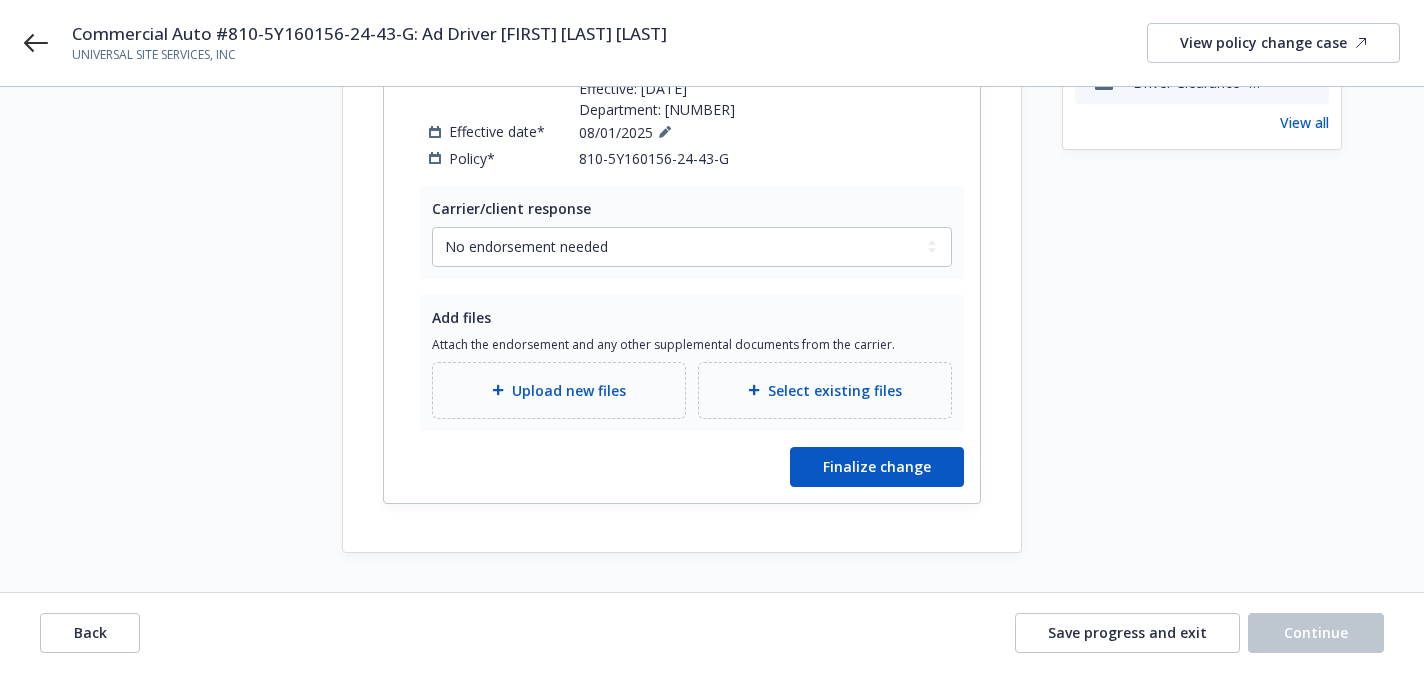 click on "Request details Updated by [FIRST] [LAST] on  [DATE], [TIME] Driver: [FIRST] [LAST]
DOB: [DATE]
CA DL #[LICENSE]
Effective: [DATE]
Department: [NUMBER] Reference documents Universal Site Services, Inc - Driver Clearance -  [FIRST] [LAST] Re: Driver Clearance -  [FIRST] [LAST] Driver Clearance -  [FIRST] [LAST].eml View all" at bounding box center [1202, 146] 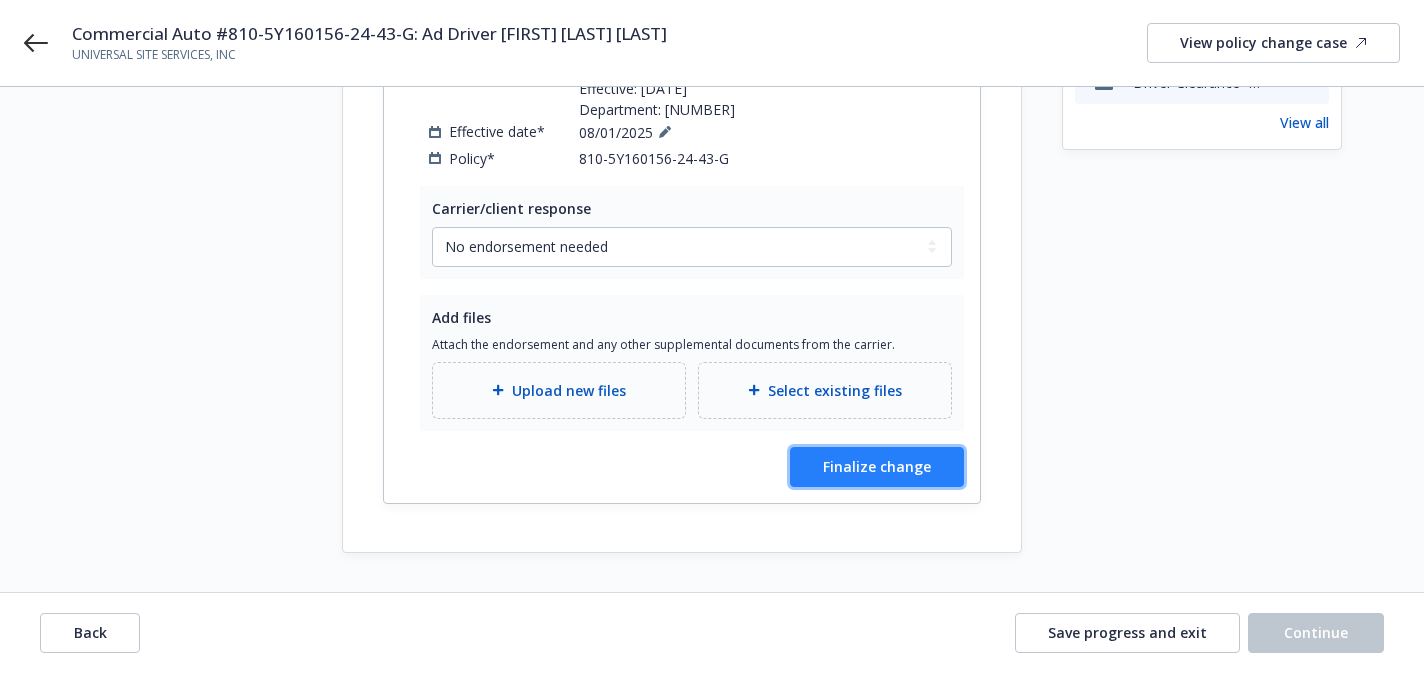 click on "Finalize change" at bounding box center [877, 467] 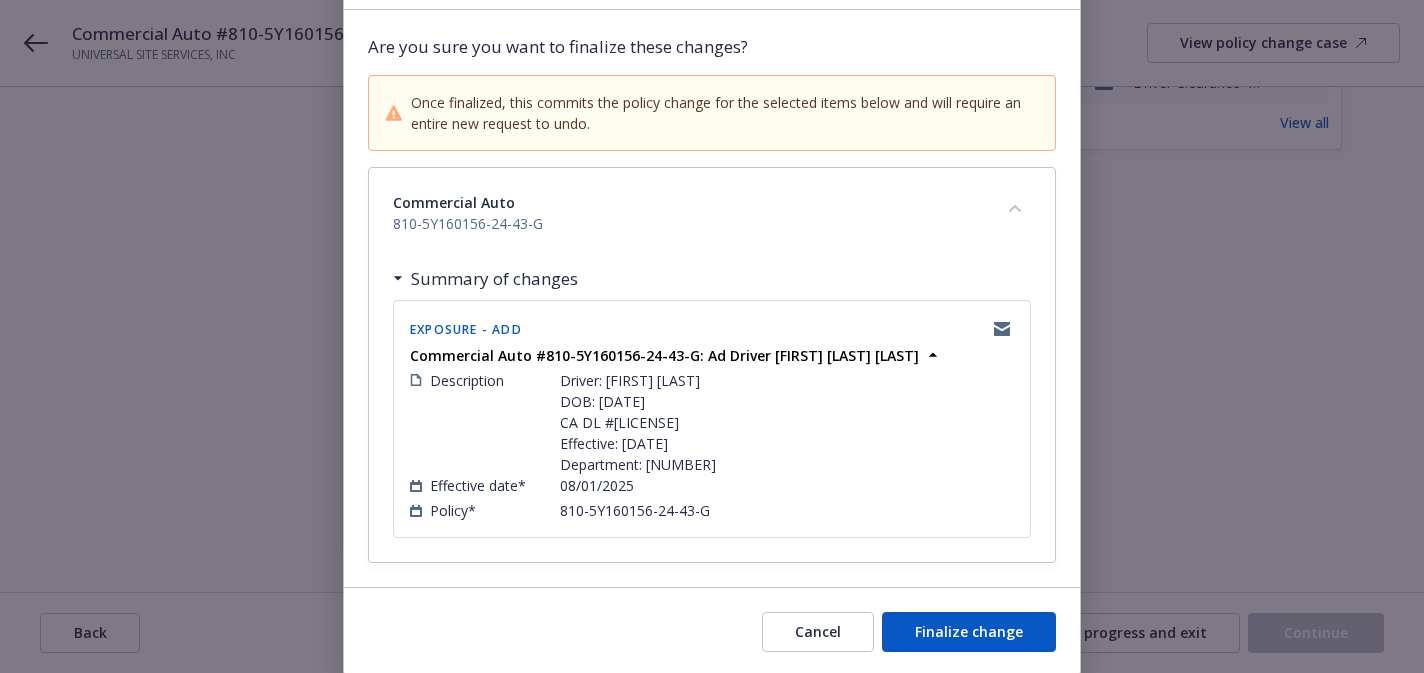 scroll, scrollTop: 198, scrollLeft: 0, axis: vertical 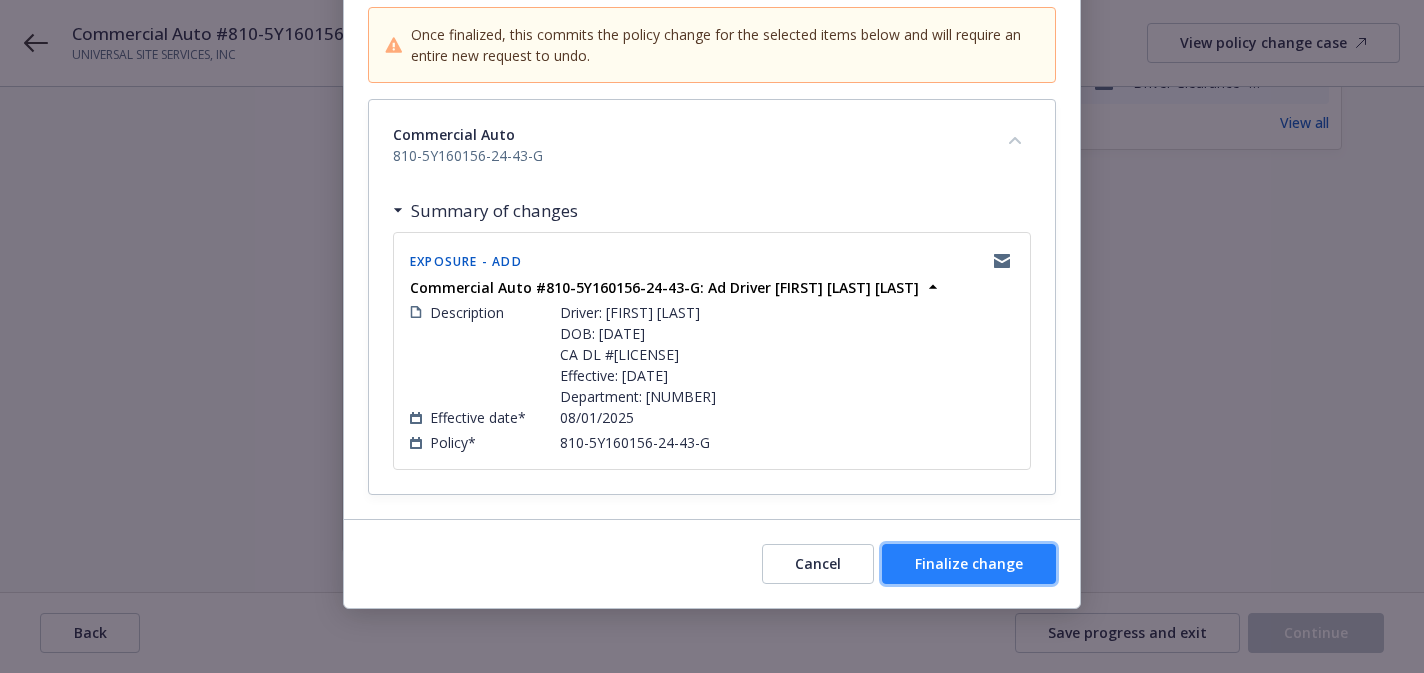 click on "Finalize change" at bounding box center (969, 563) 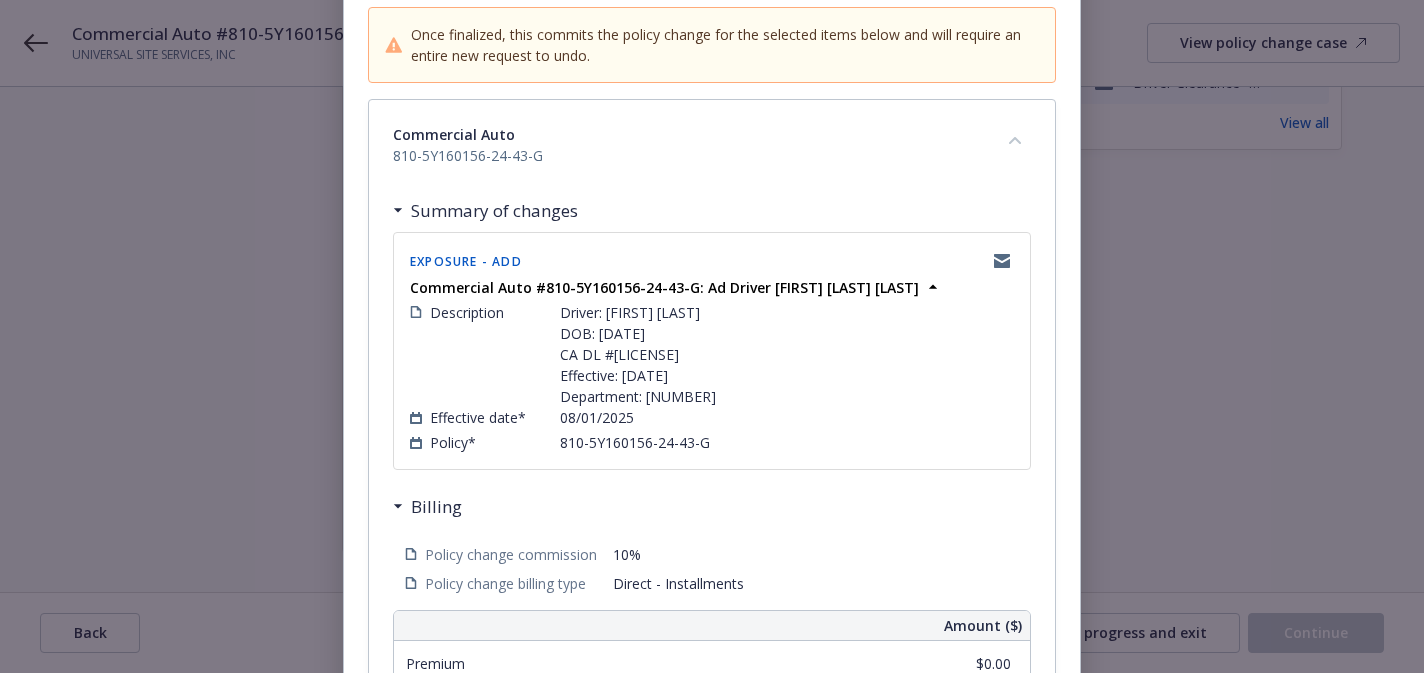 scroll, scrollTop: 386, scrollLeft: 0, axis: vertical 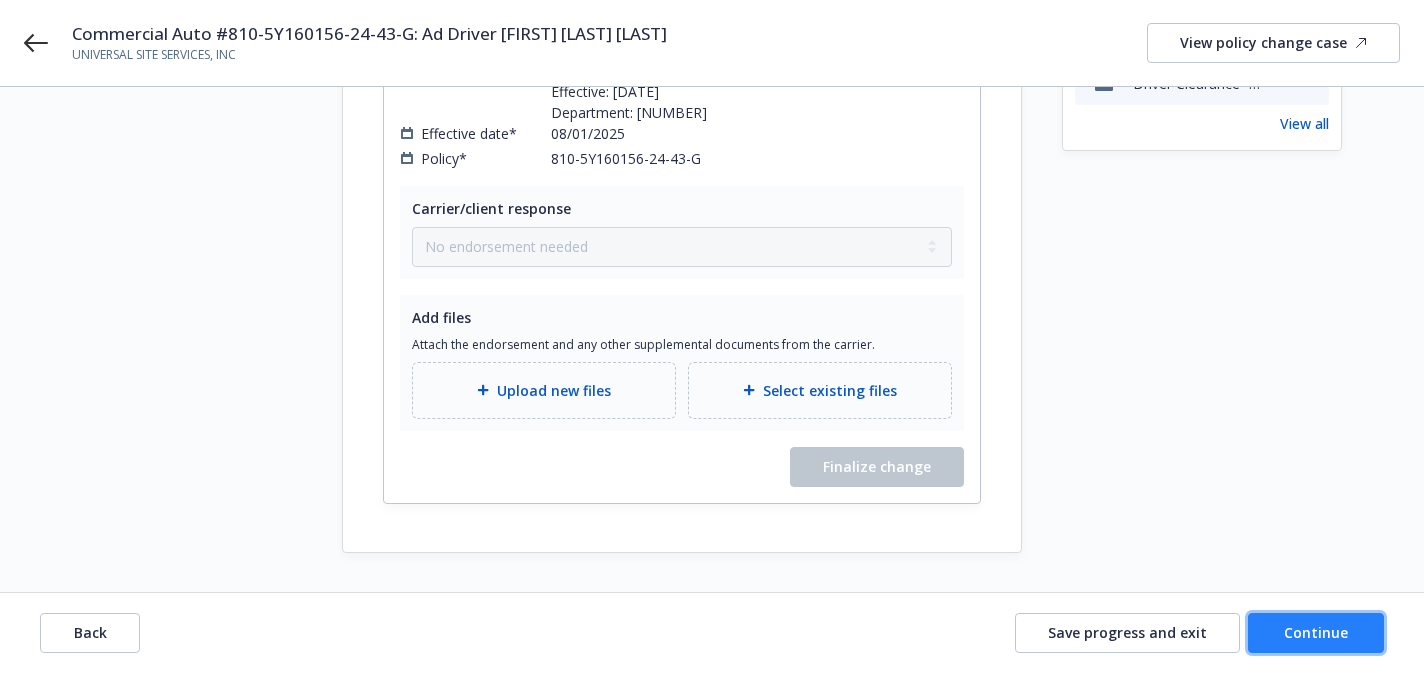 click on "Continue" at bounding box center (1316, 632) 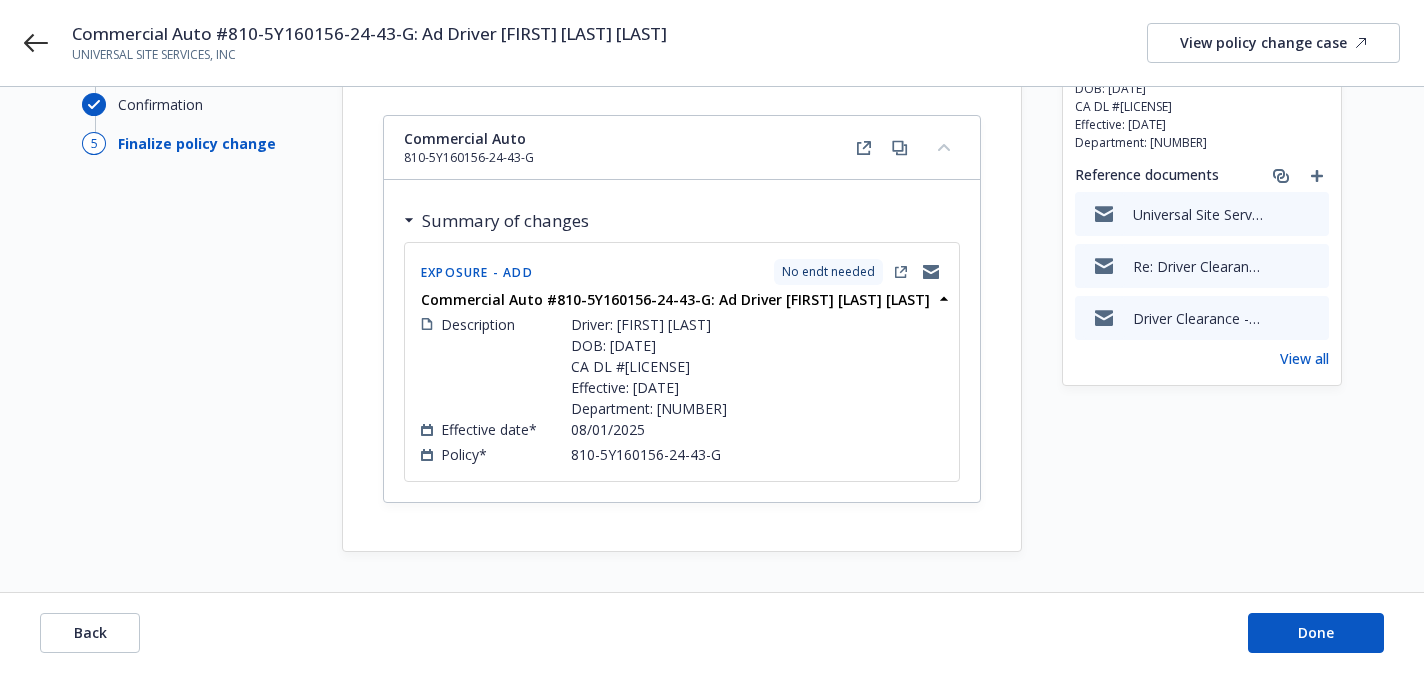 scroll, scrollTop: 151, scrollLeft: 0, axis: vertical 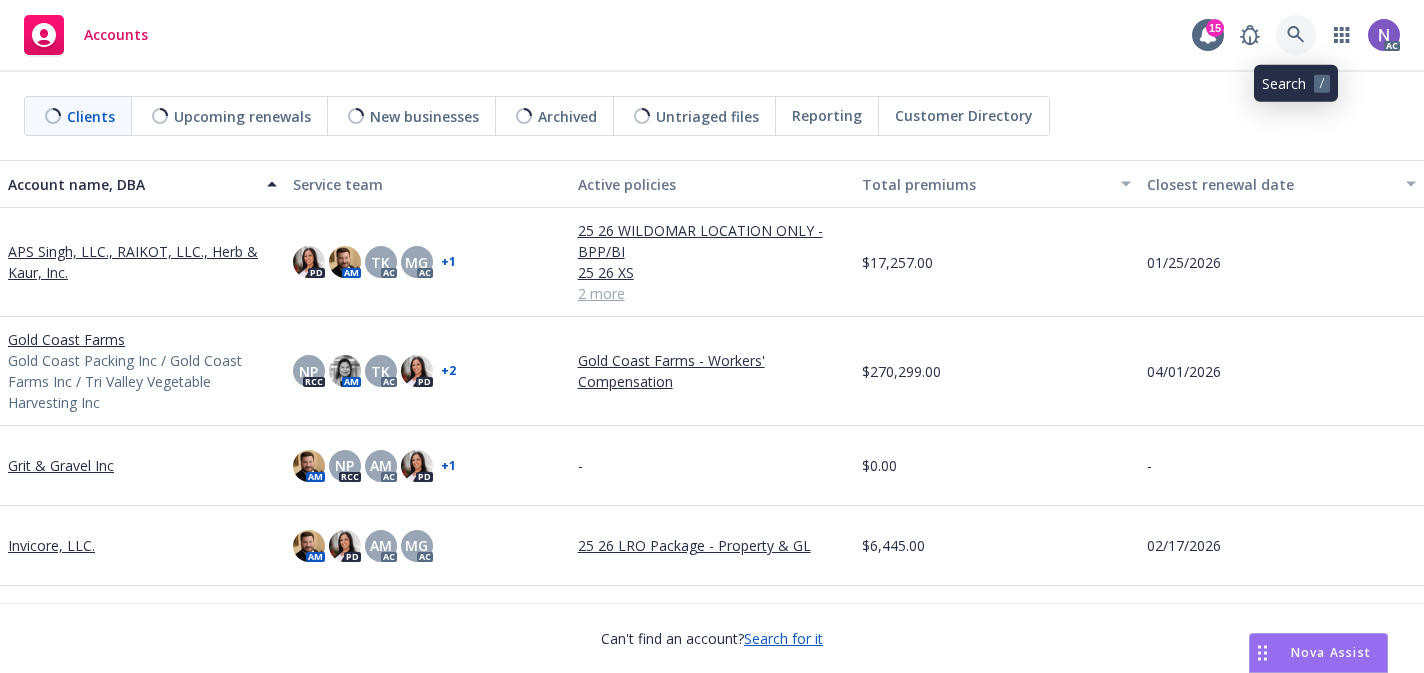click 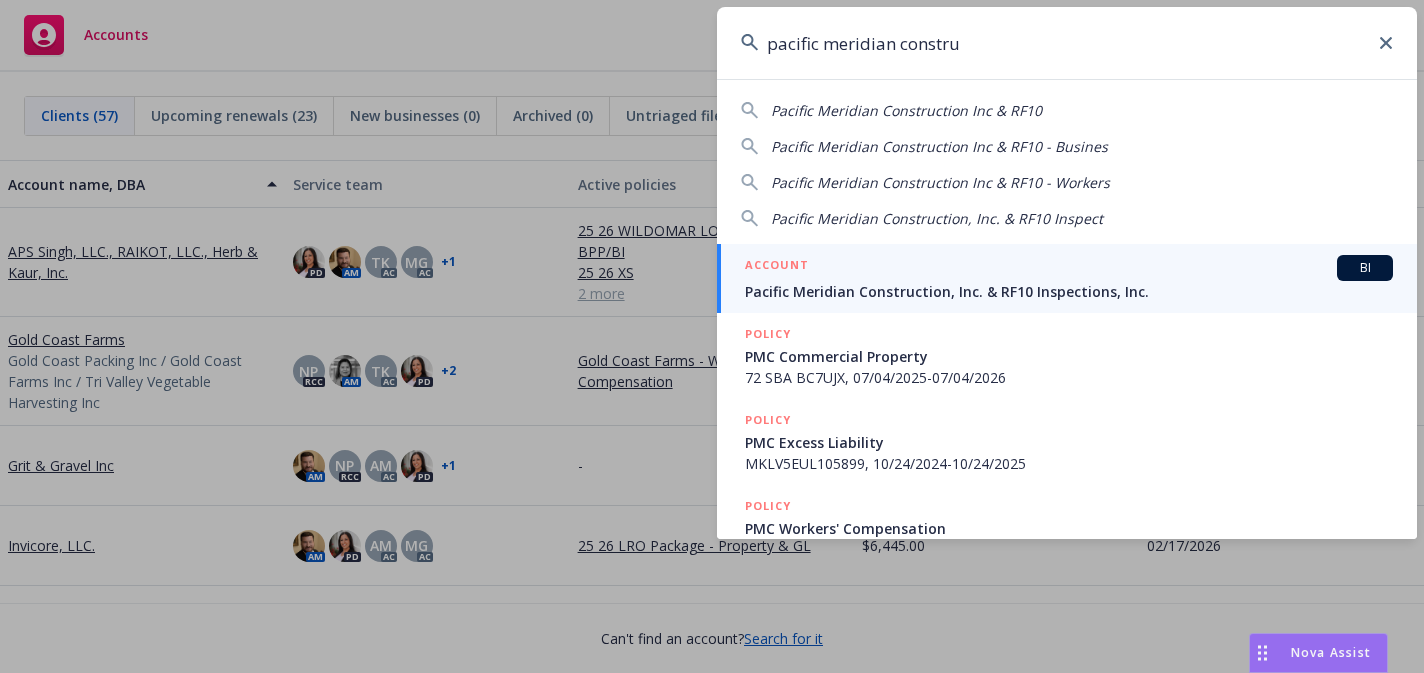 type on "pacific meridian constru" 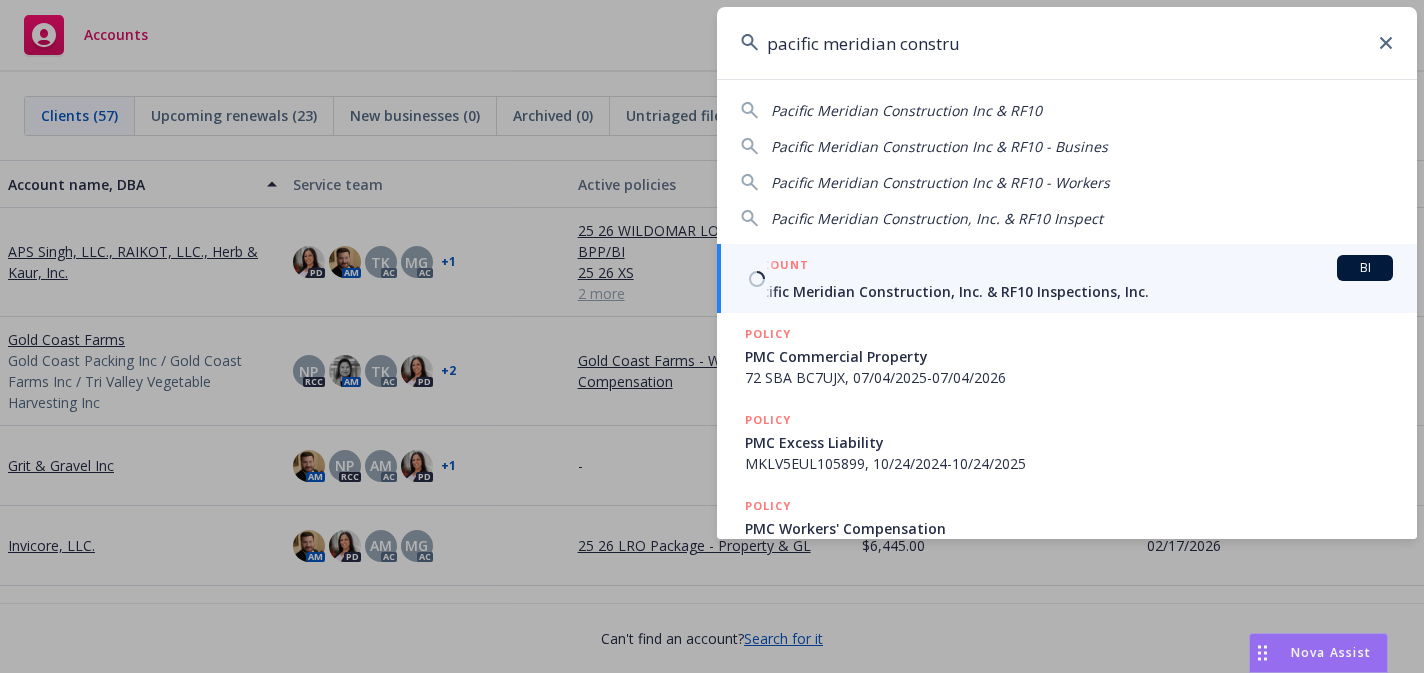 click on "ACCOUNT BI" at bounding box center (1069, 268) 